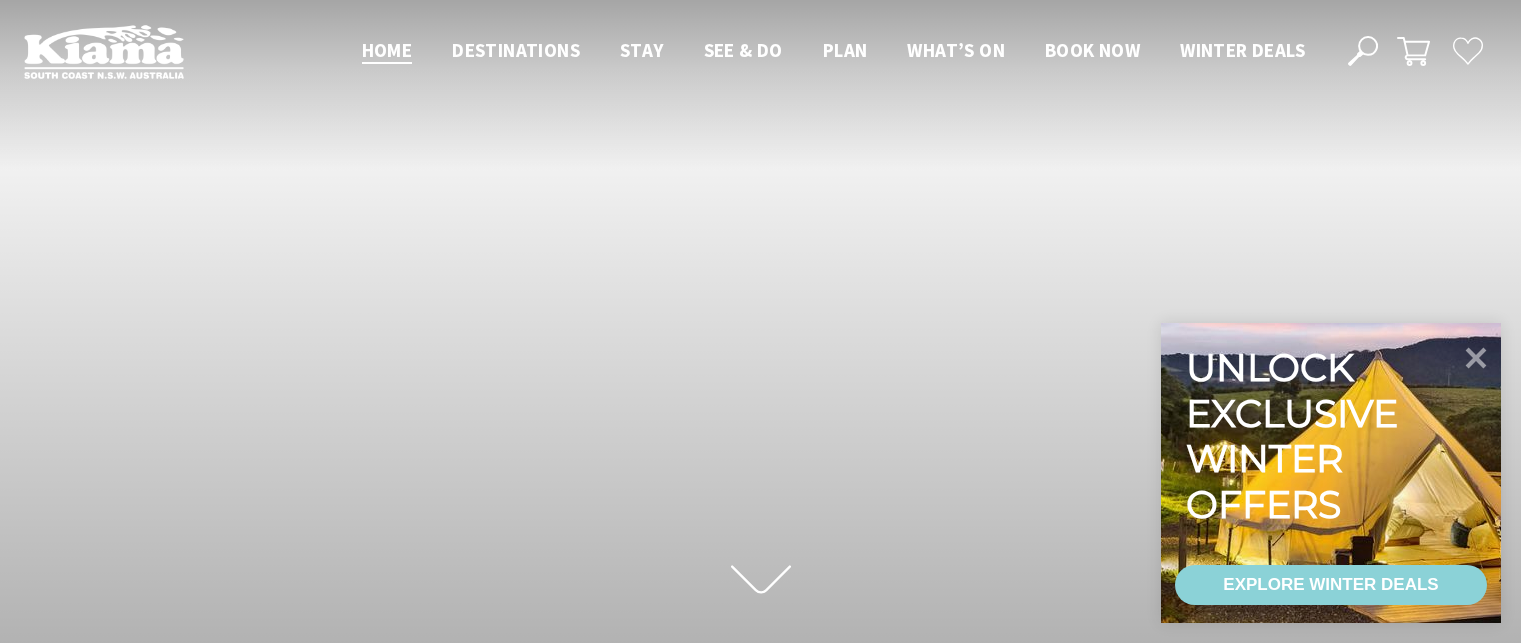 scroll, scrollTop: 0, scrollLeft: 0, axis: both 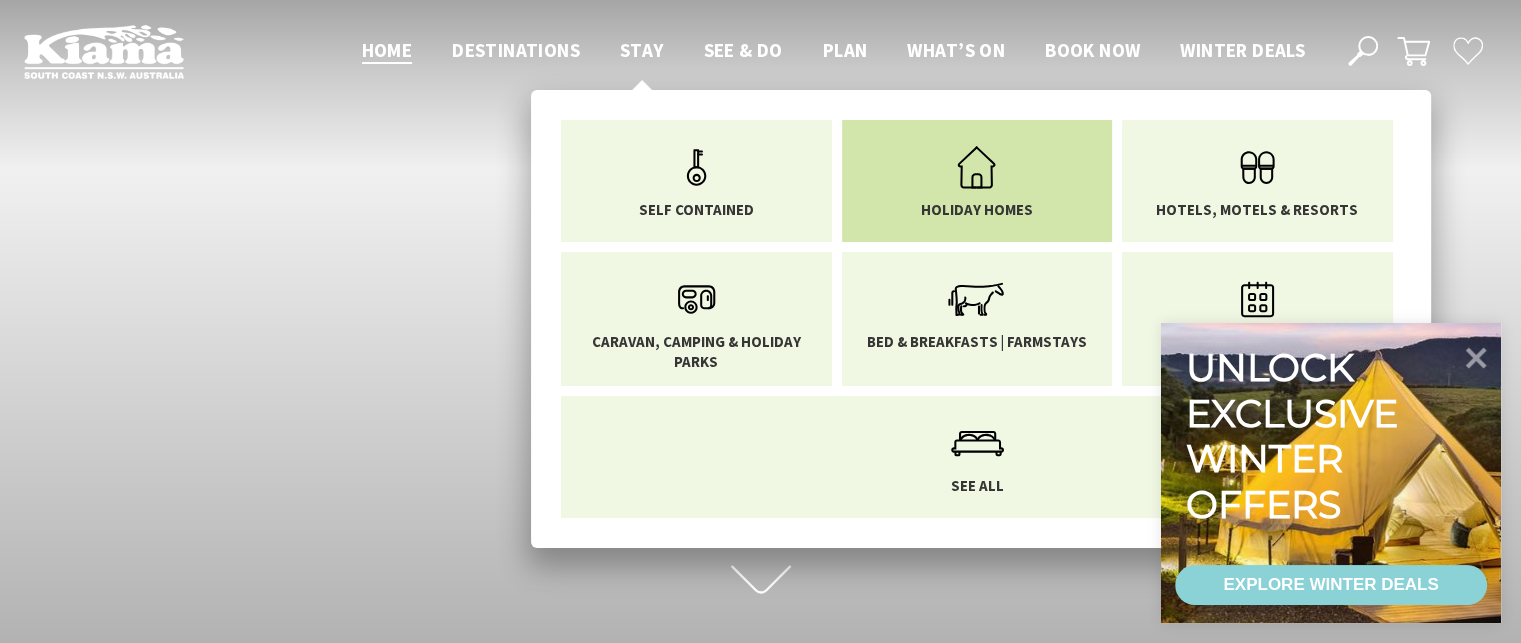 click on "Holiday Homes" at bounding box center [977, 177] 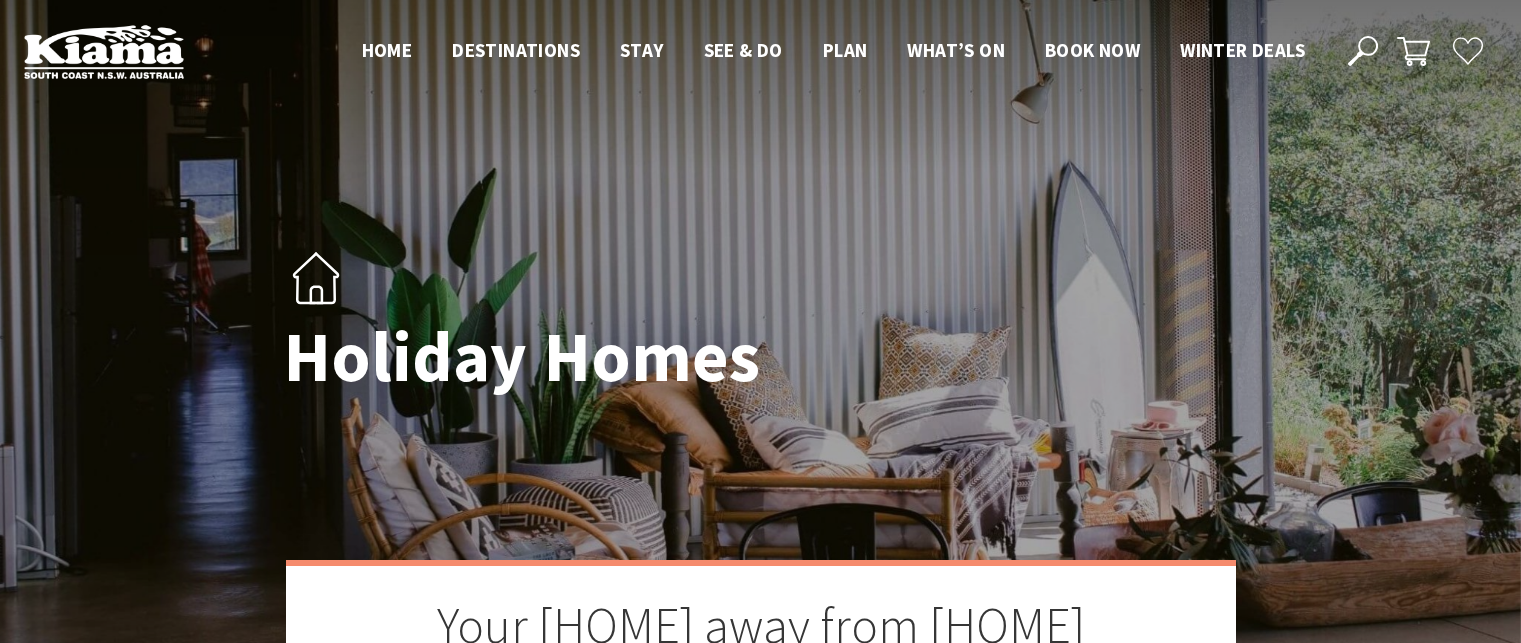 scroll, scrollTop: 0, scrollLeft: 0, axis: both 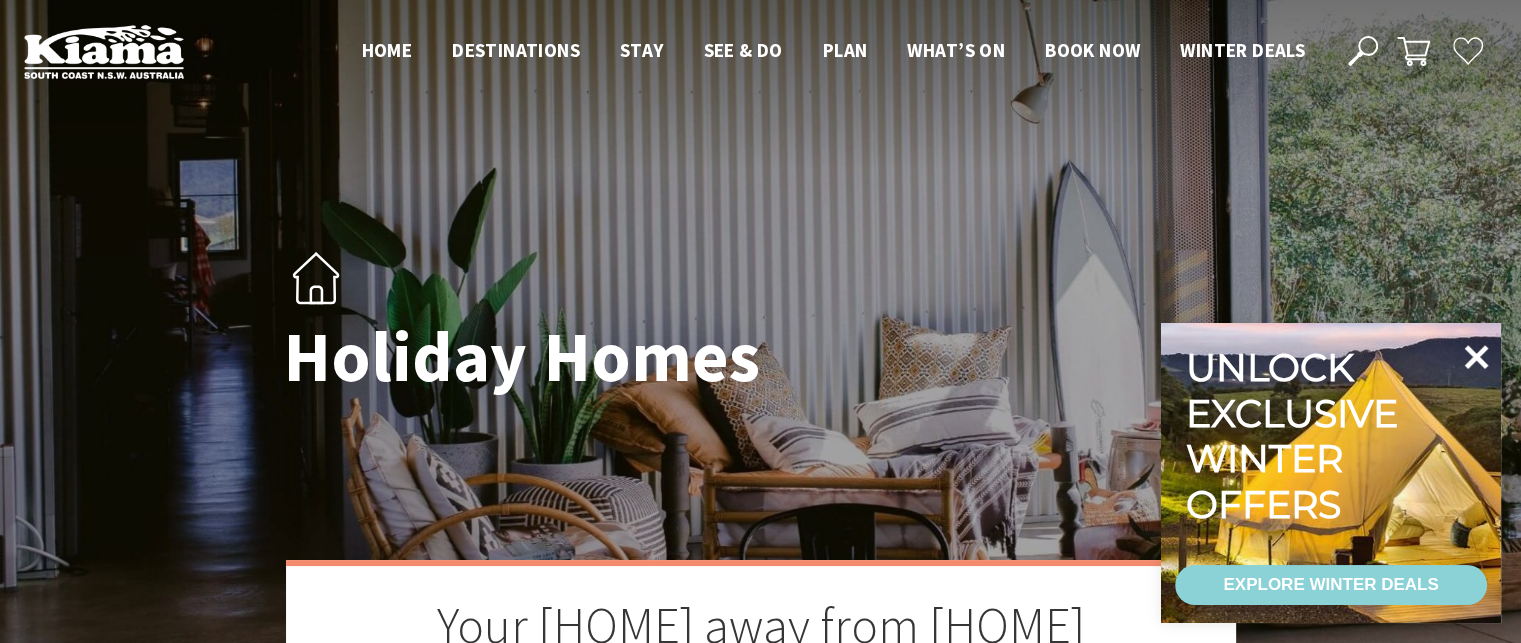 click 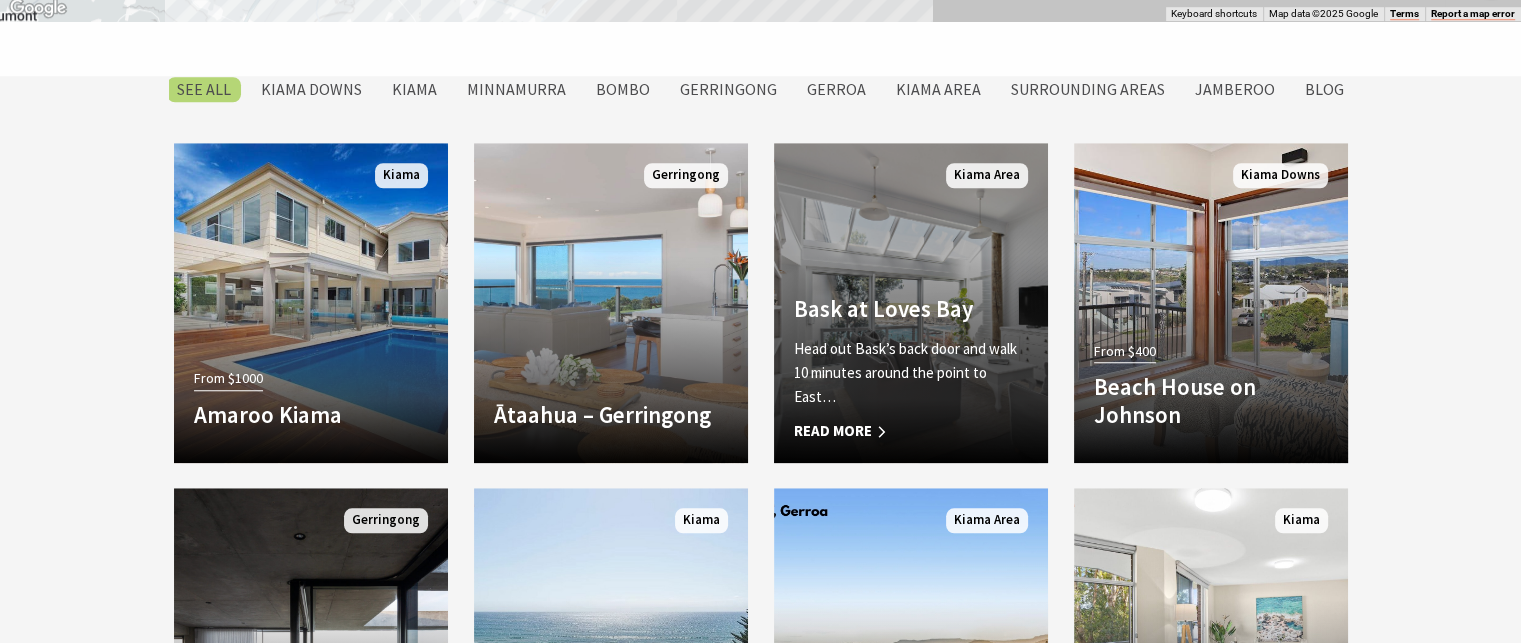 scroll, scrollTop: 1700, scrollLeft: 0, axis: vertical 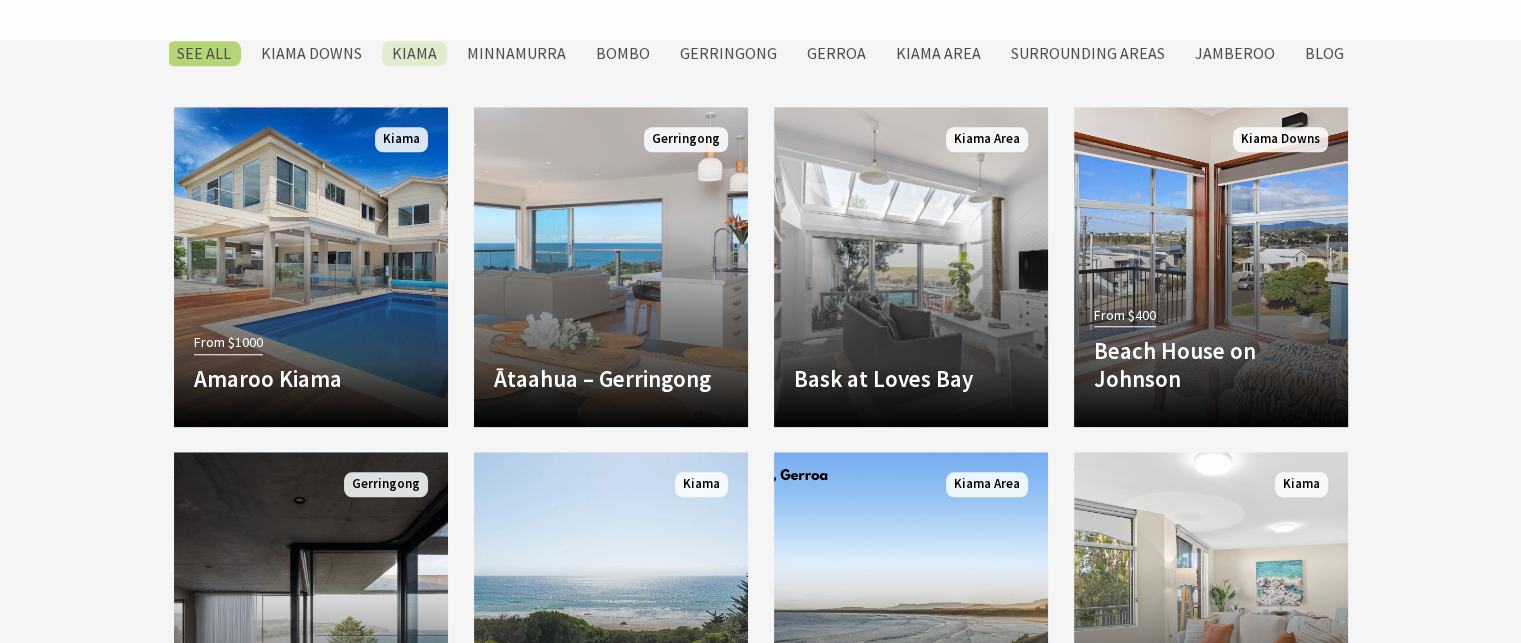 click on "Kiama" at bounding box center (414, 53) 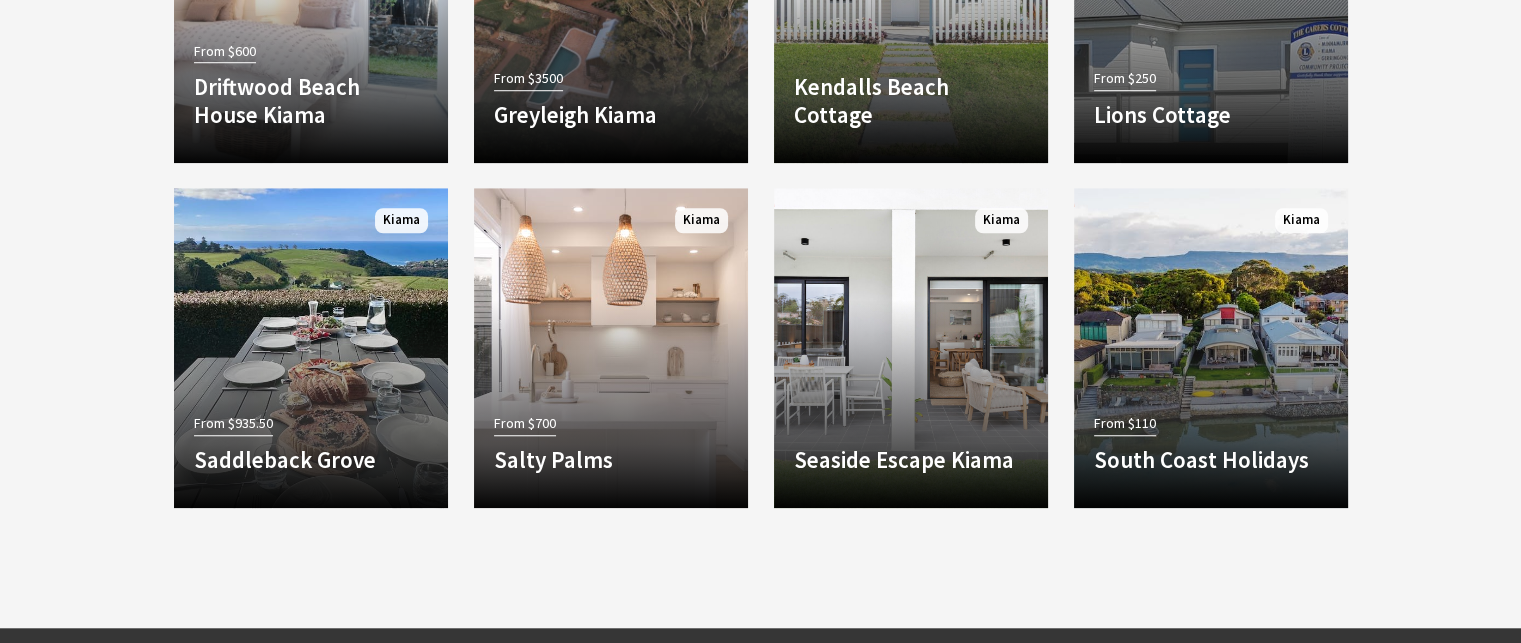 scroll, scrollTop: 1620, scrollLeft: 0, axis: vertical 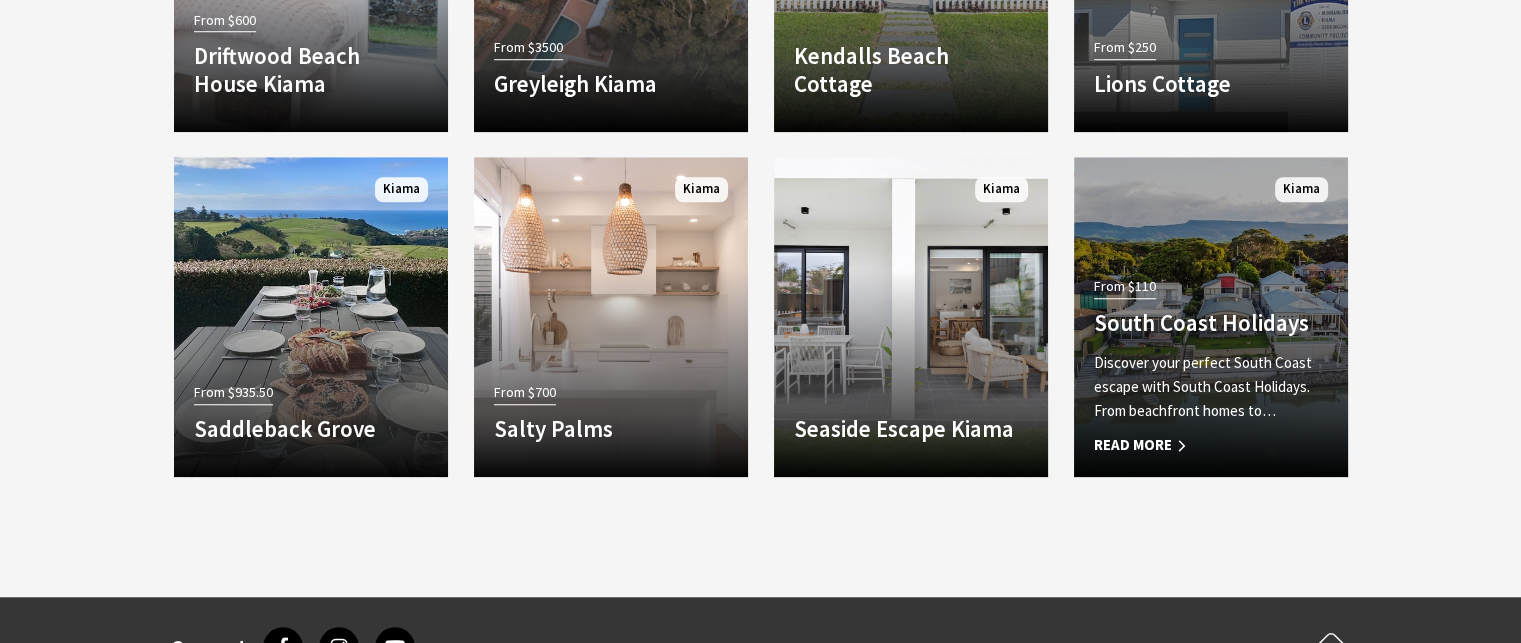 click on "From $110
South Coast Holidays
Discover your perfect South Coast escape with South Coast Holidays. From beachfront homes to…
Read More" at bounding box center (1211, 364) 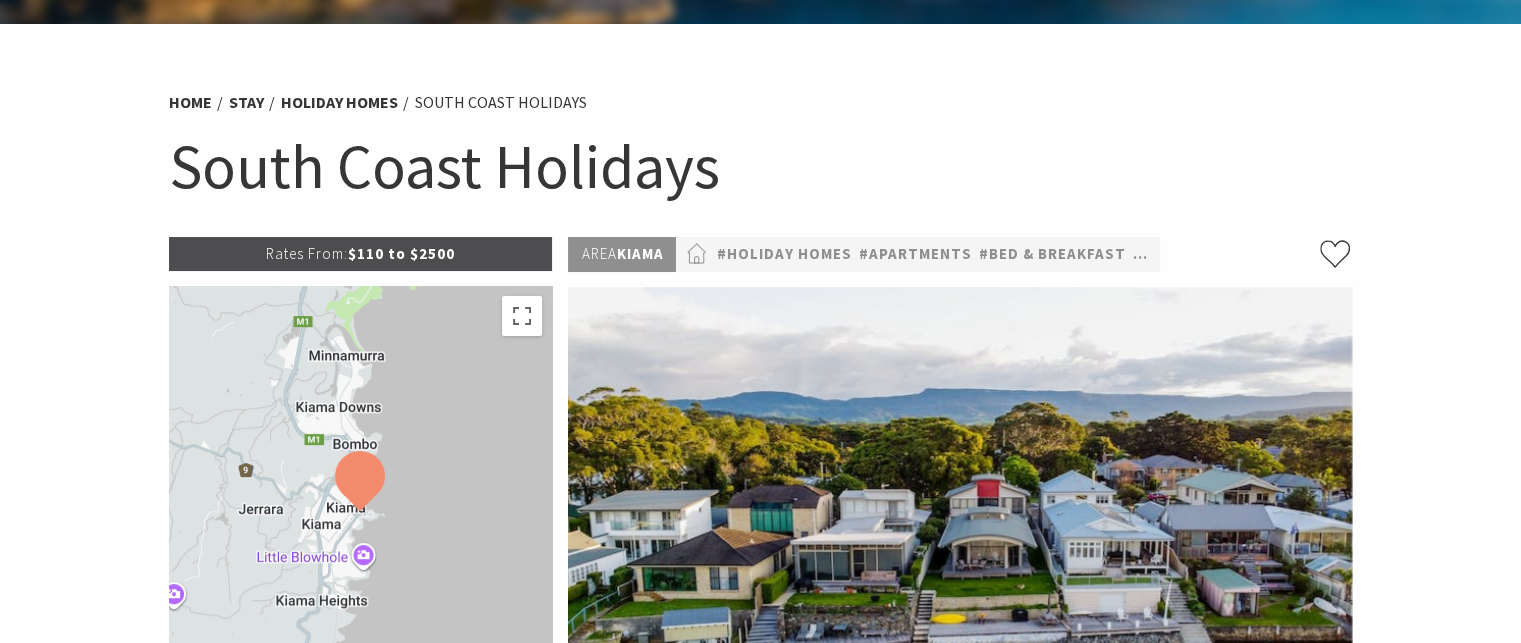 scroll, scrollTop: 0, scrollLeft: 0, axis: both 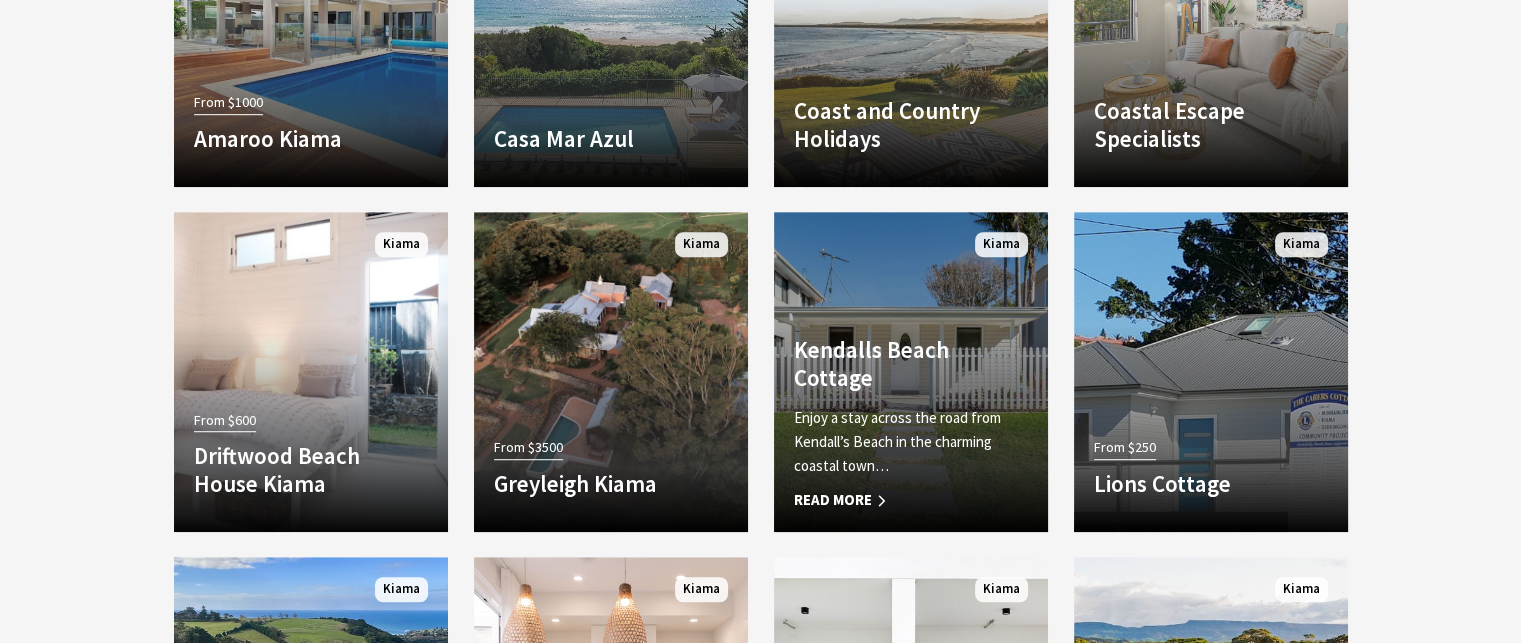 click on "Another Image Used
Kendalls Beach Cottage
Enjoy a stay across the road from Kendall’s Beach in the charming coastal town…
Read More
Kiama" at bounding box center (911, 372) 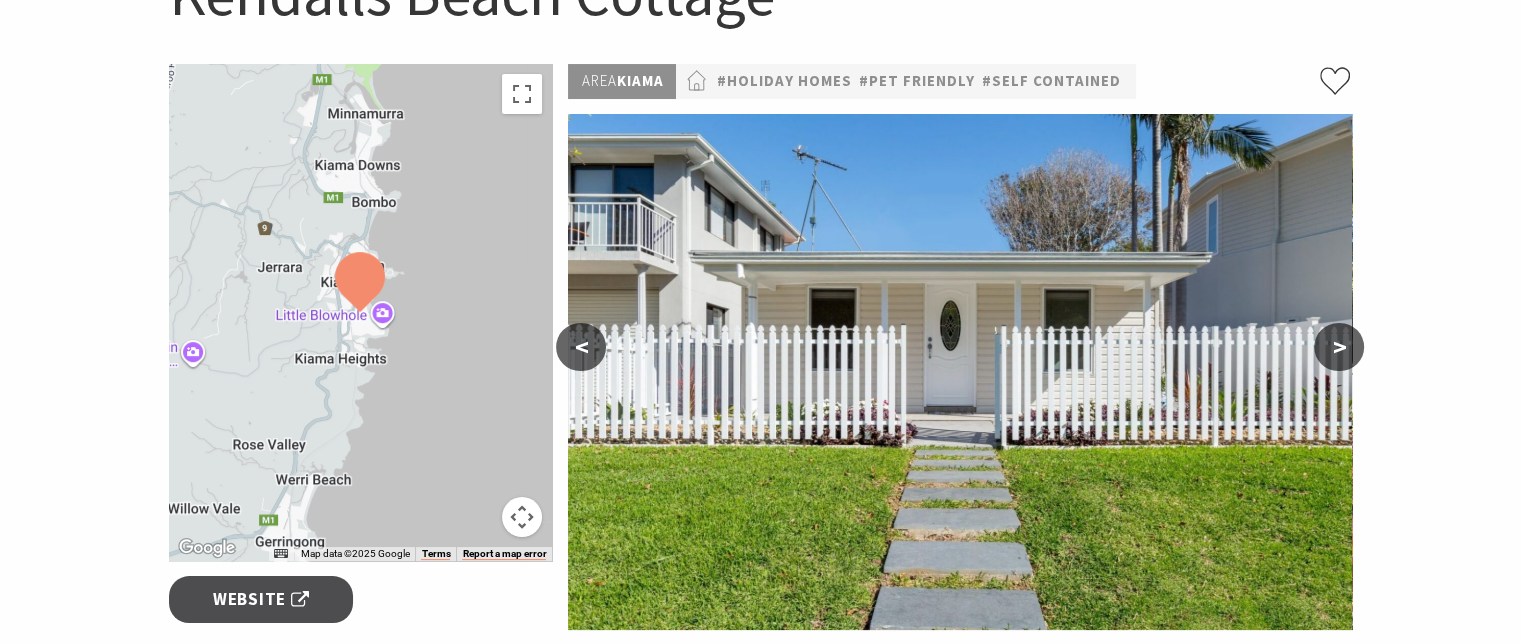 scroll, scrollTop: 300, scrollLeft: 0, axis: vertical 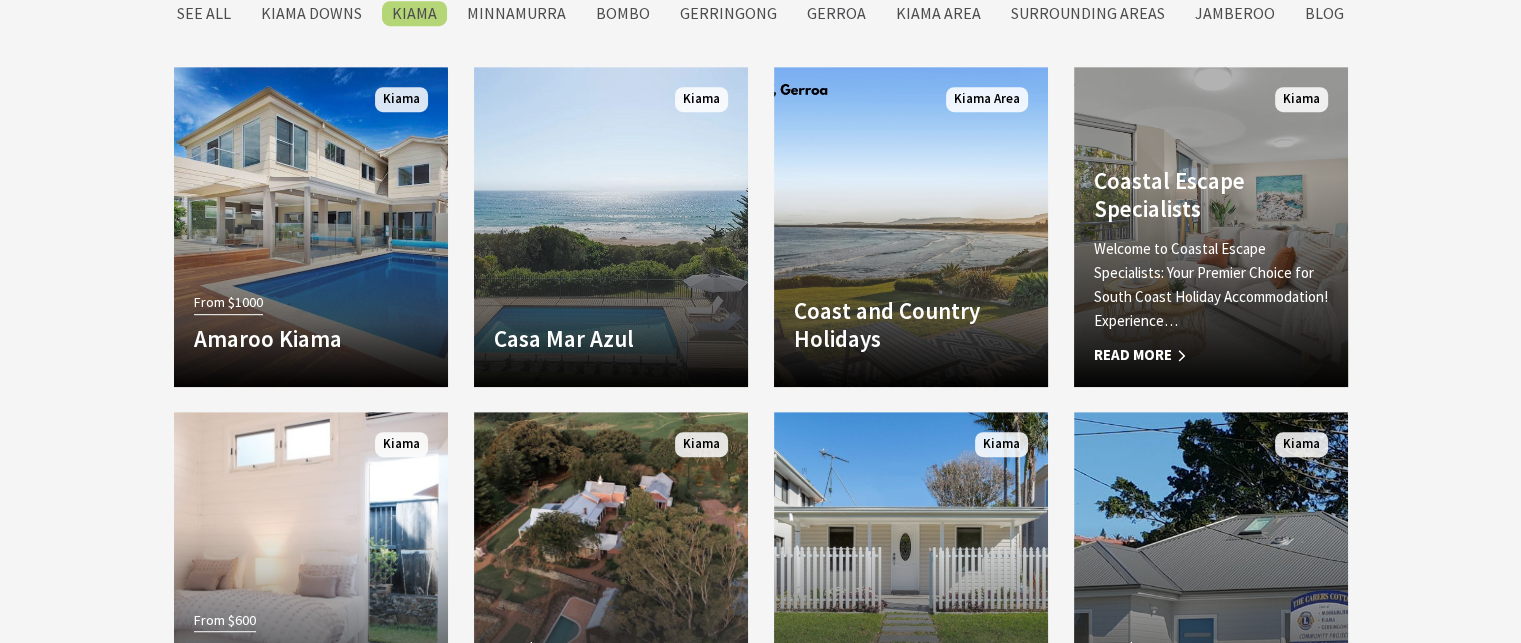 click on "Another Image Used
Coastal Escape Specialists
Welcome to Coastal Escape Specialists: Your Premier Choice for South Coast Holiday Accommodation! Experience…
Read More
Kiama" at bounding box center (1211, 227) 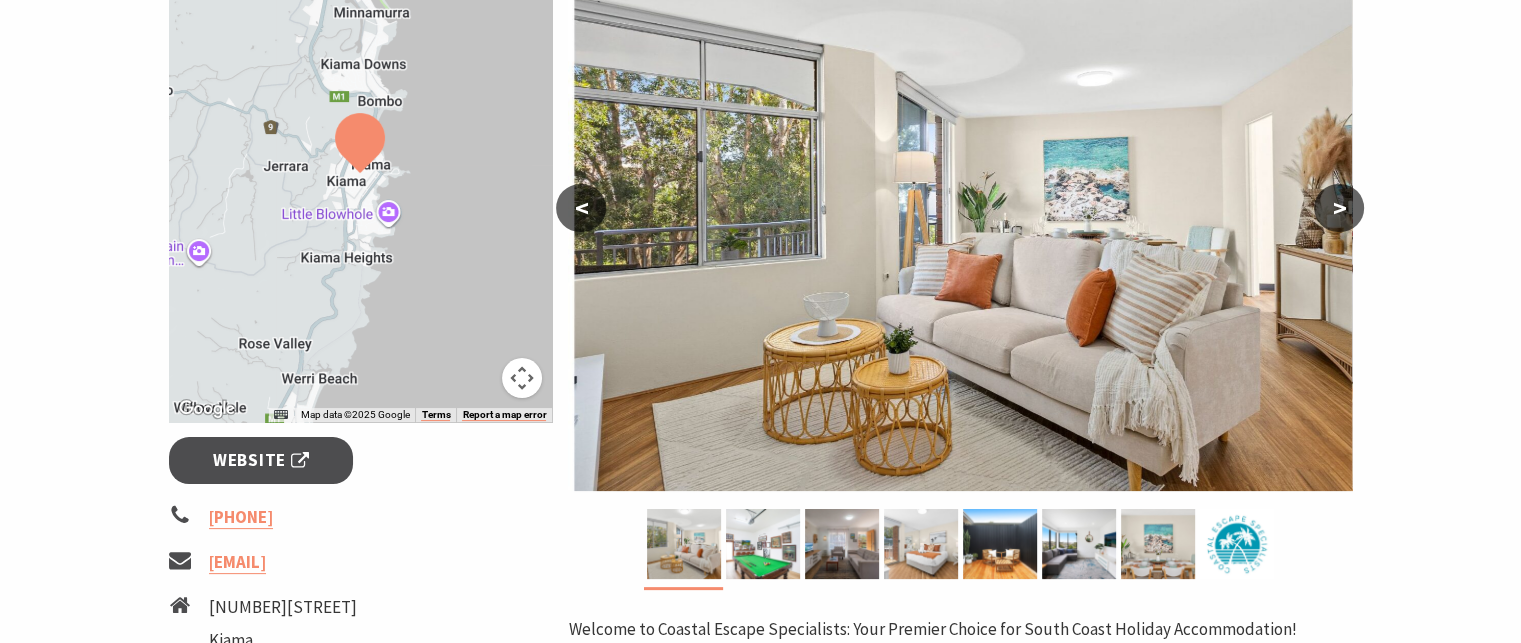 scroll, scrollTop: 500, scrollLeft: 0, axis: vertical 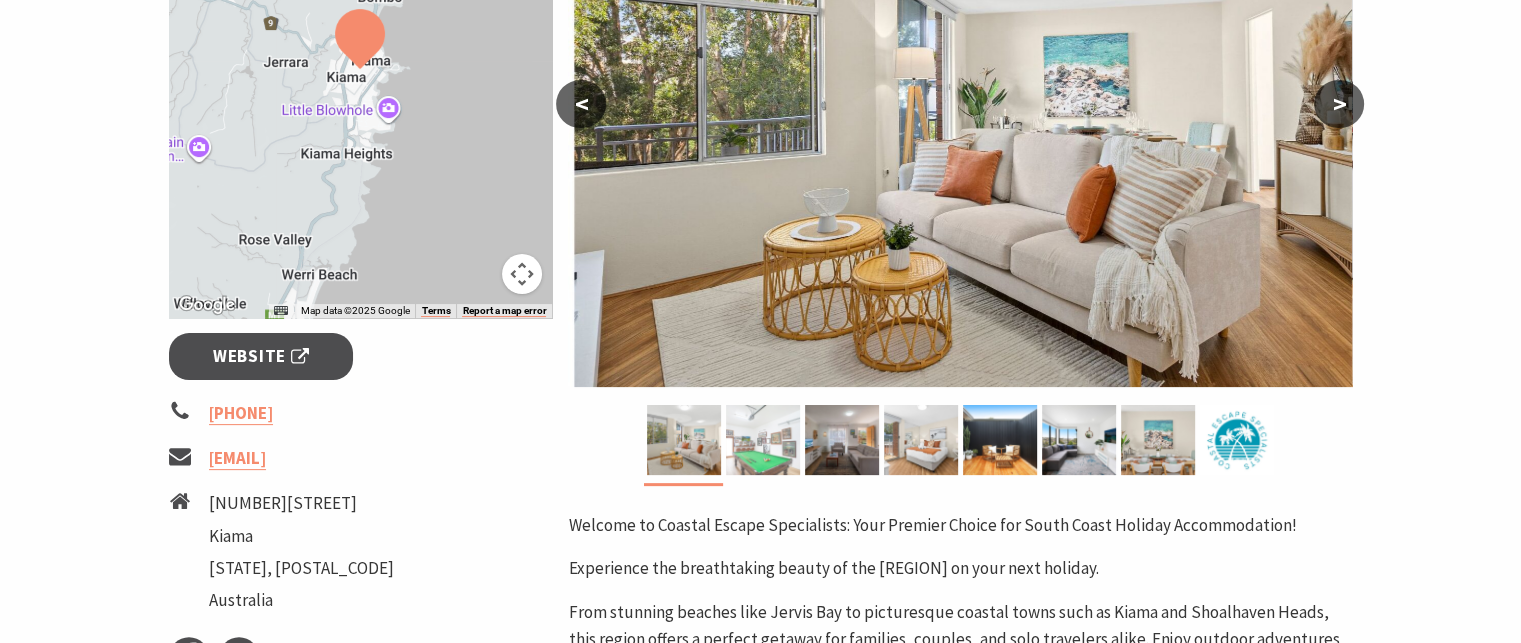click at bounding box center [763, 440] 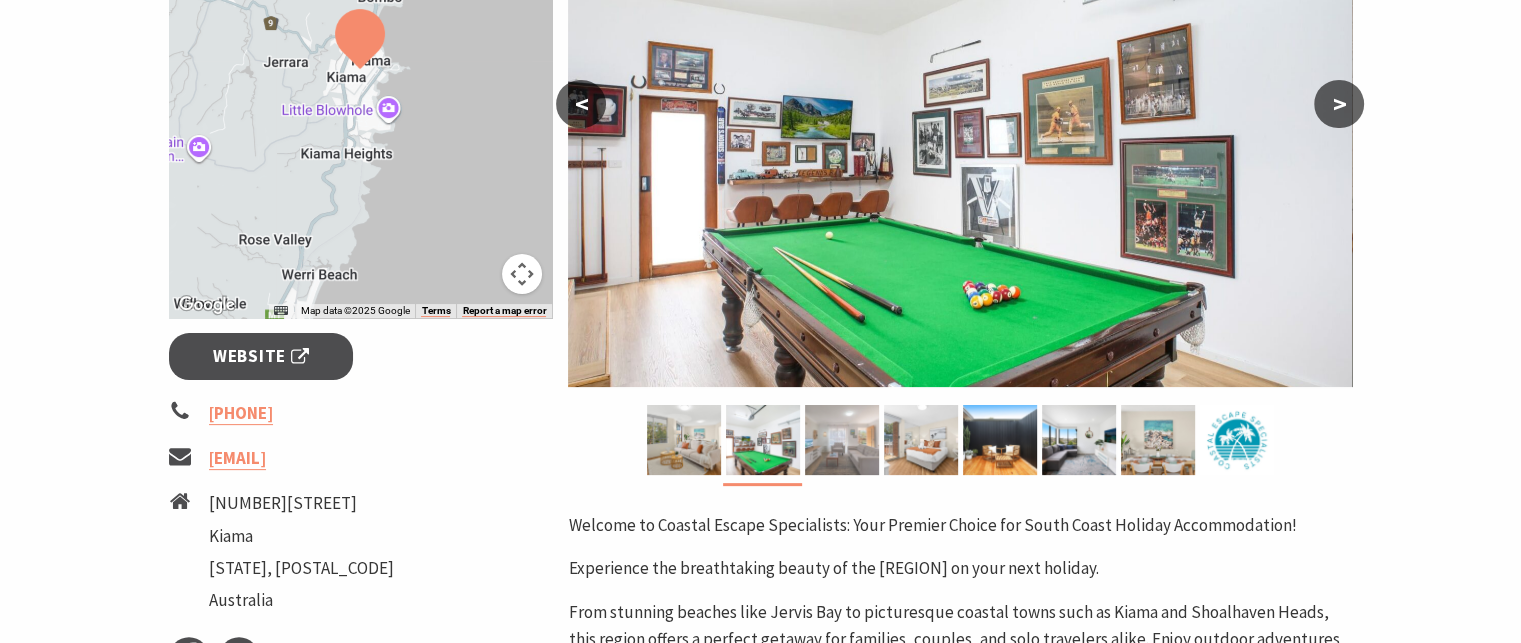 click at bounding box center (842, 440) 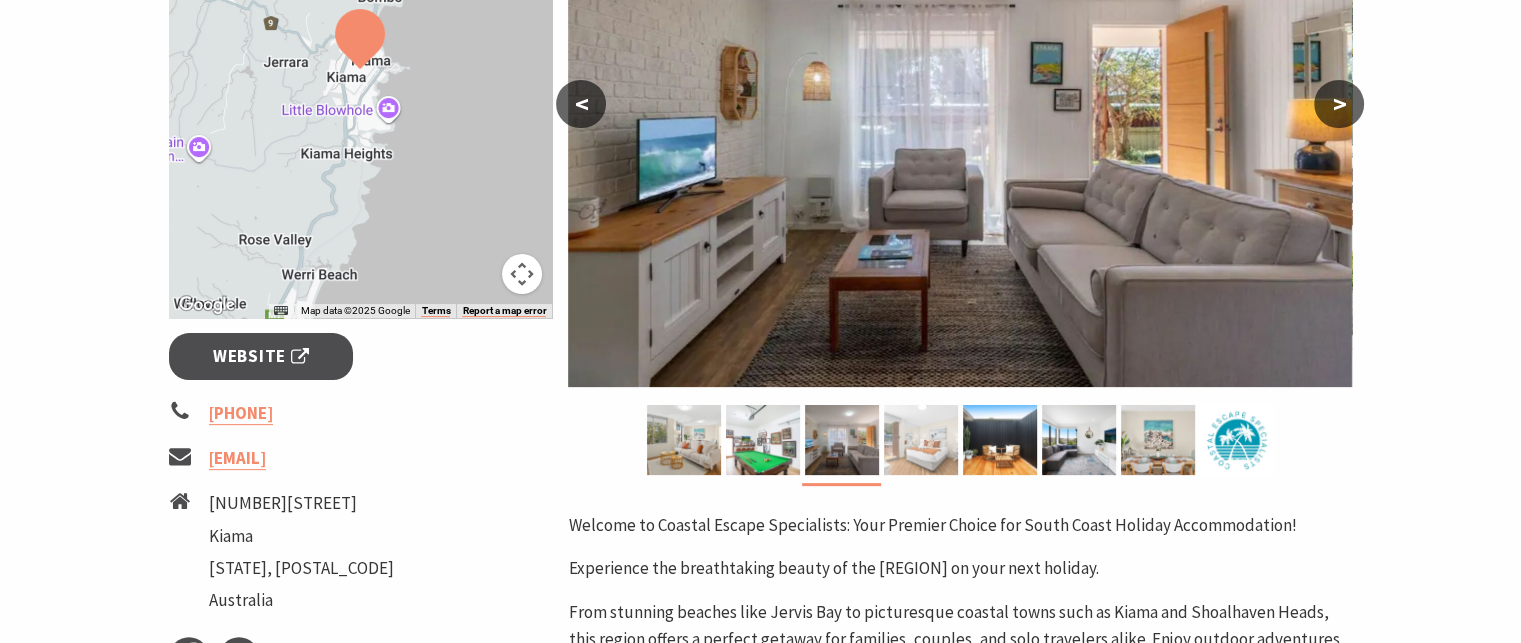 click at bounding box center [921, 440] 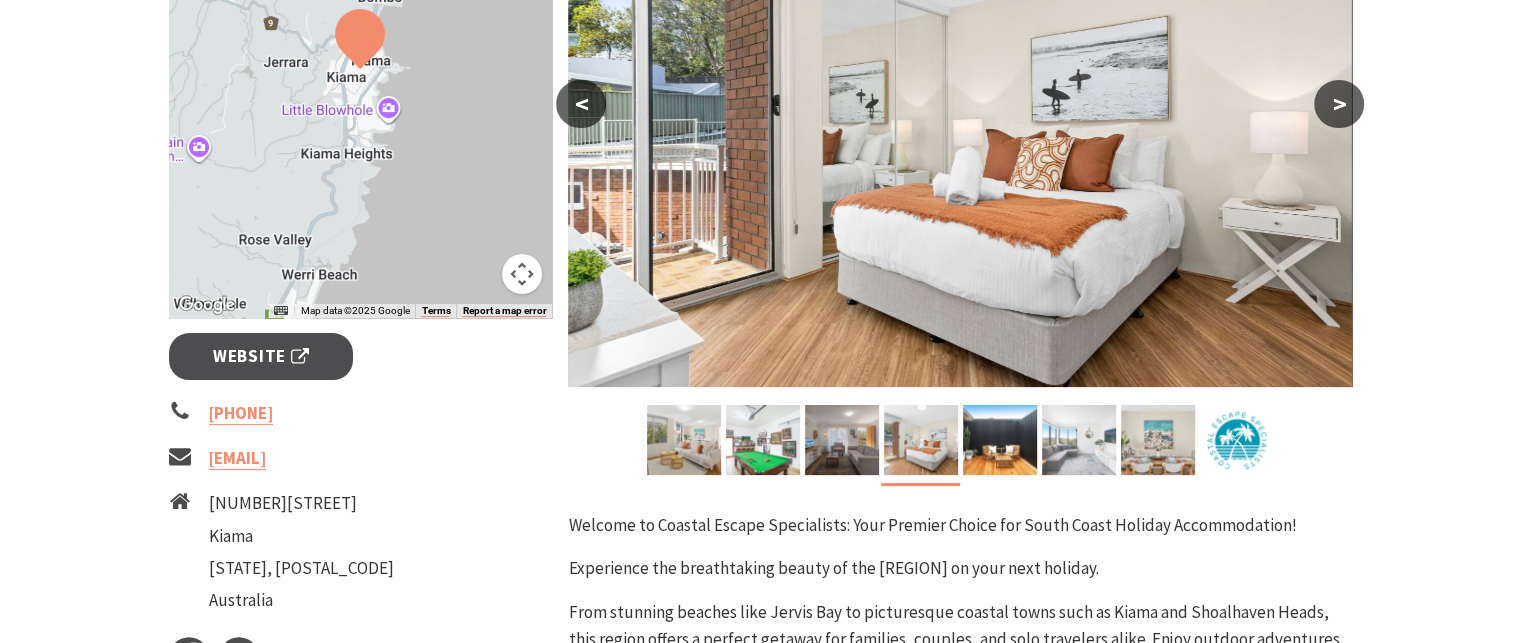 click at bounding box center [1079, 440] 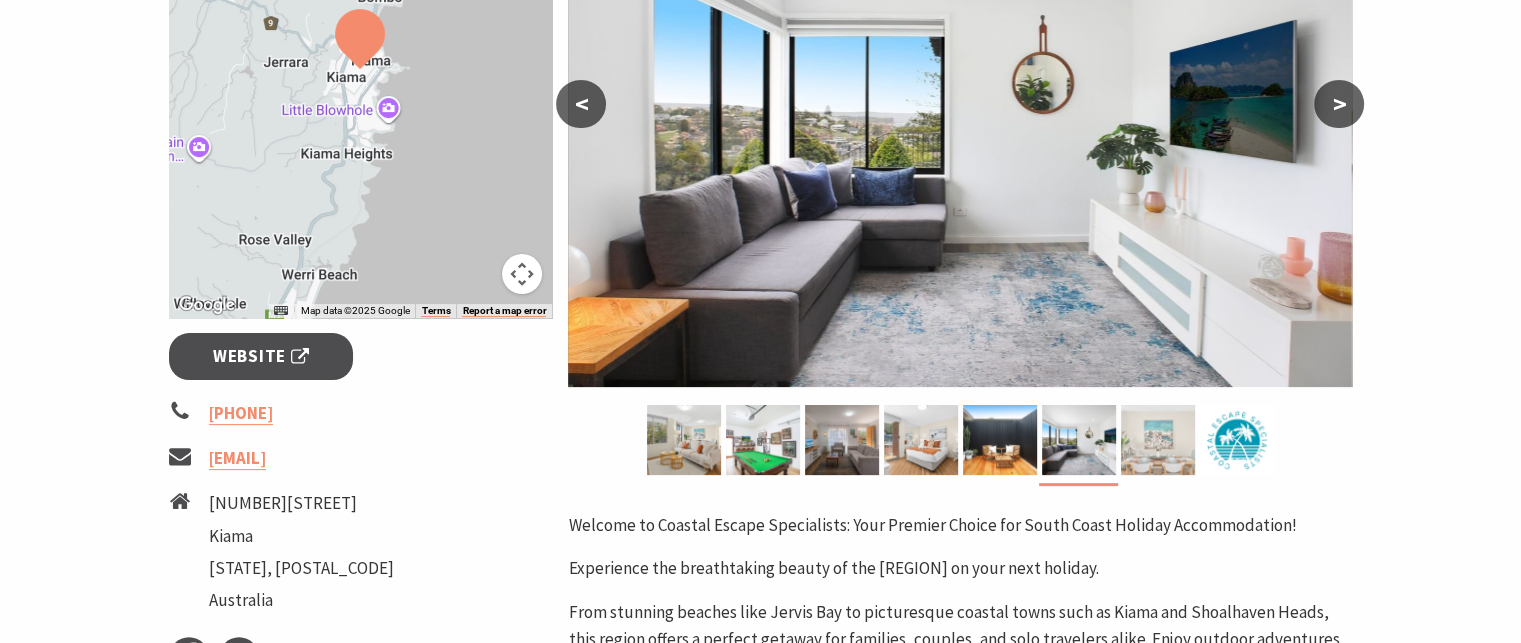 click at bounding box center (1158, 440) 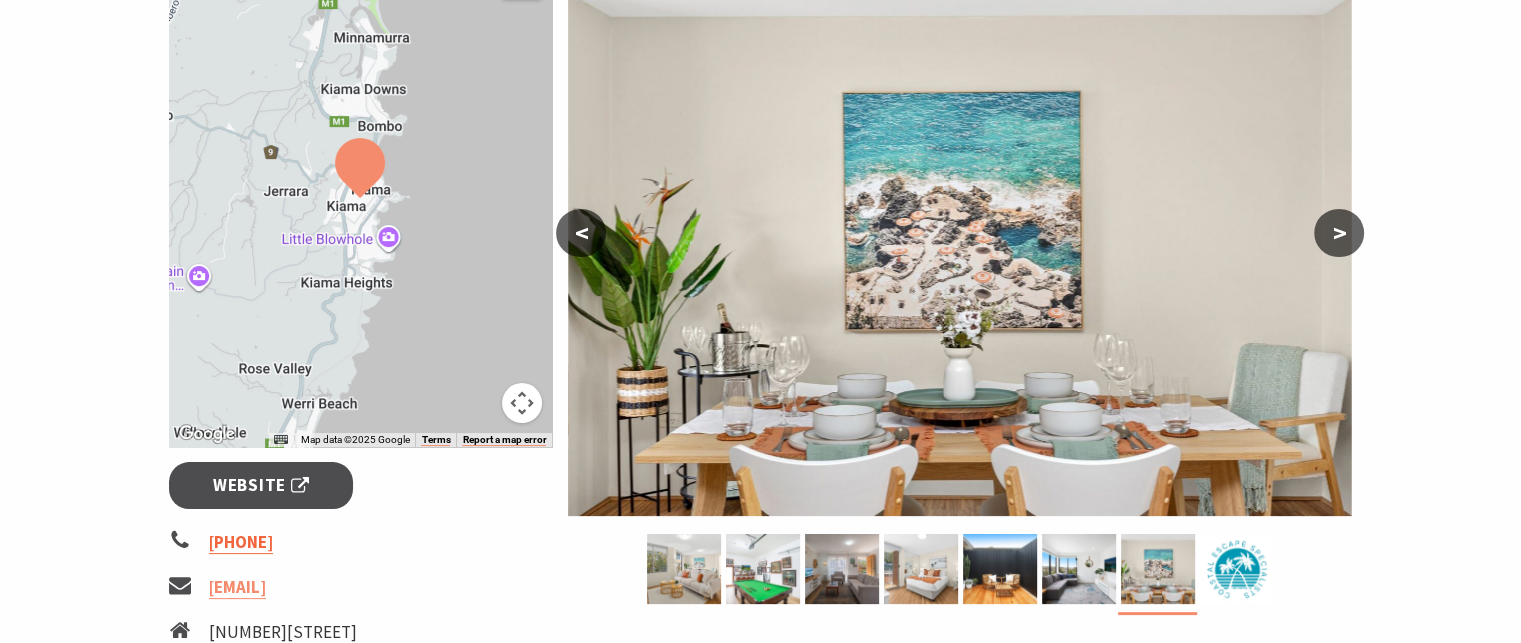 scroll, scrollTop: 500, scrollLeft: 0, axis: vertical 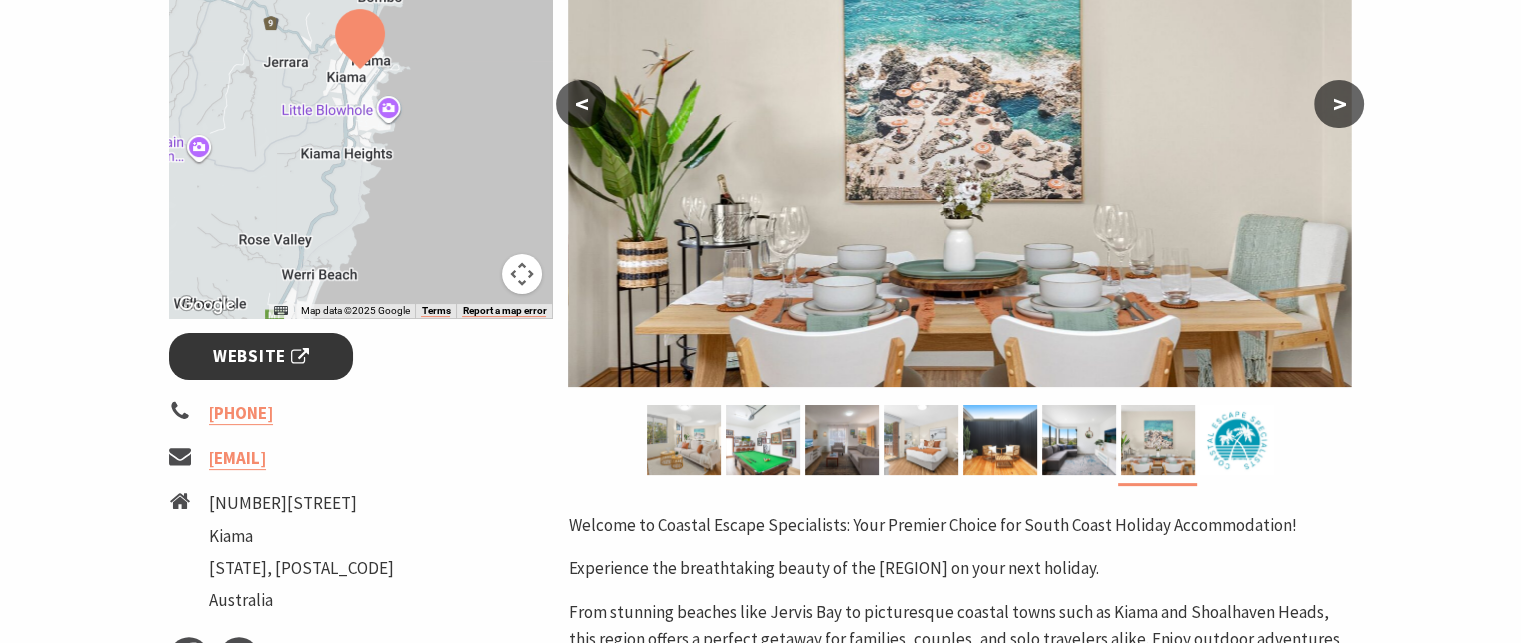 click on "Website" at bounding box center [261, 356] 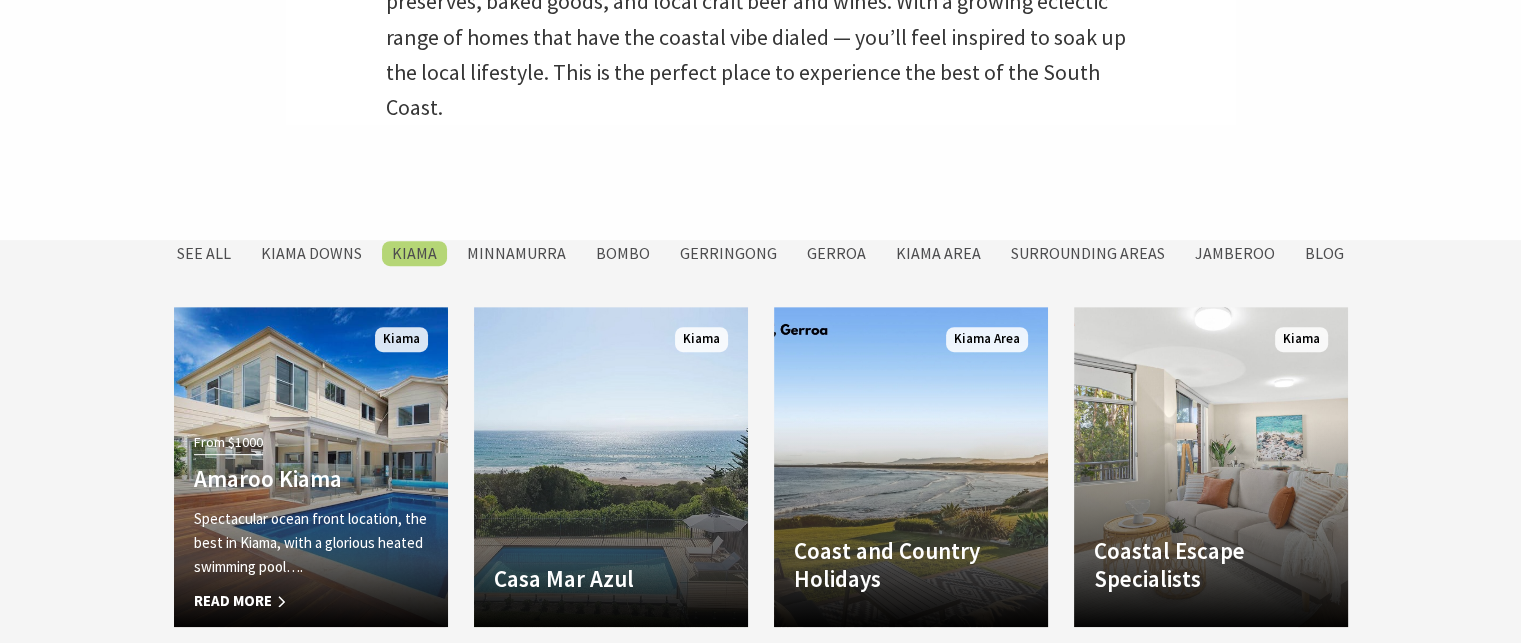 scroll, scrollTop: 617, scrollLeft: 0, axis: vertical 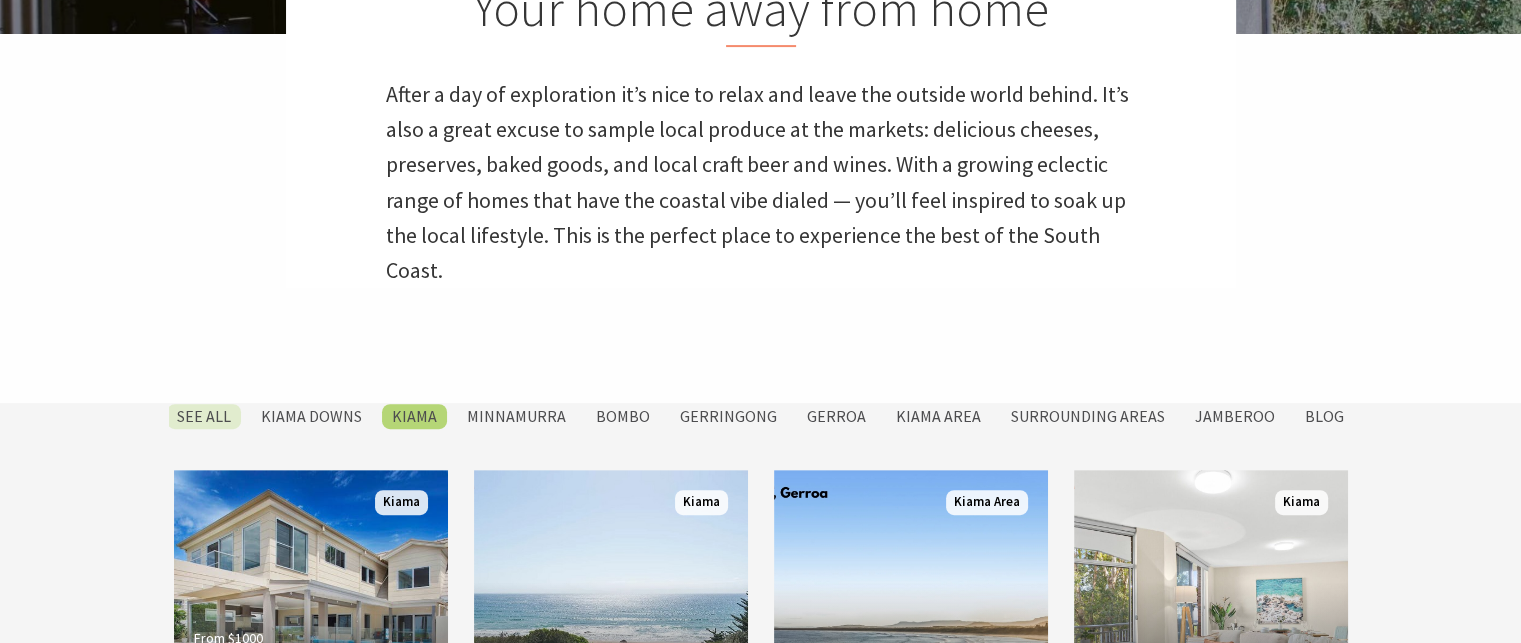 click on "SEE All" at bounding box center (204, 416) 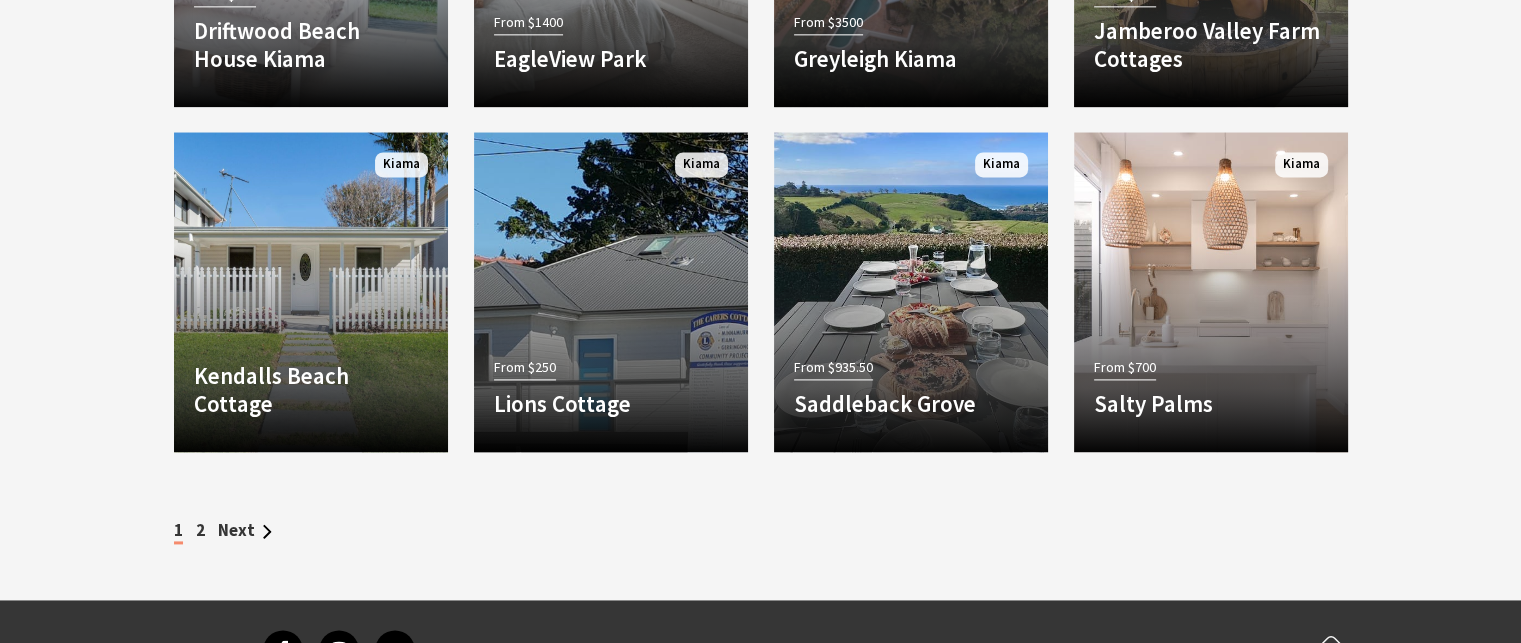 scroll, scrollTop: 2740, scrollLeft: 0, axis: vertical 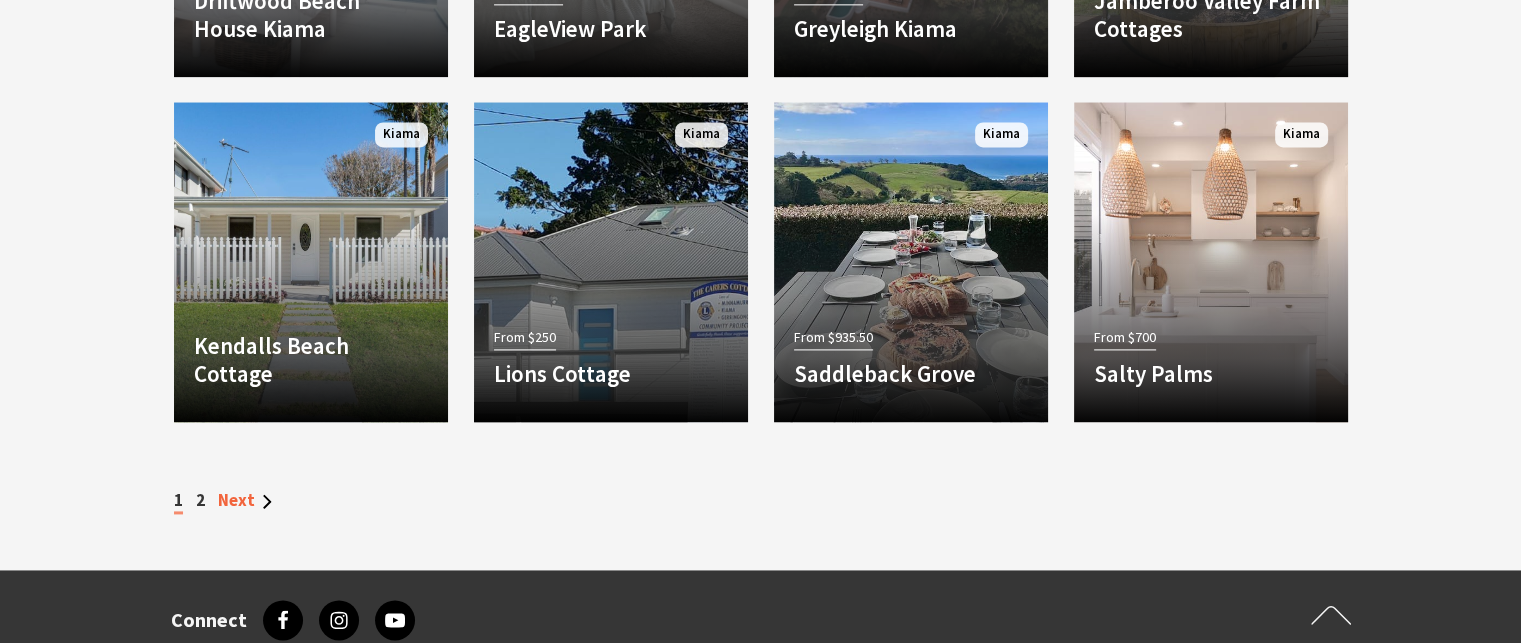 click on "Next" at bounding box center (245, 500) 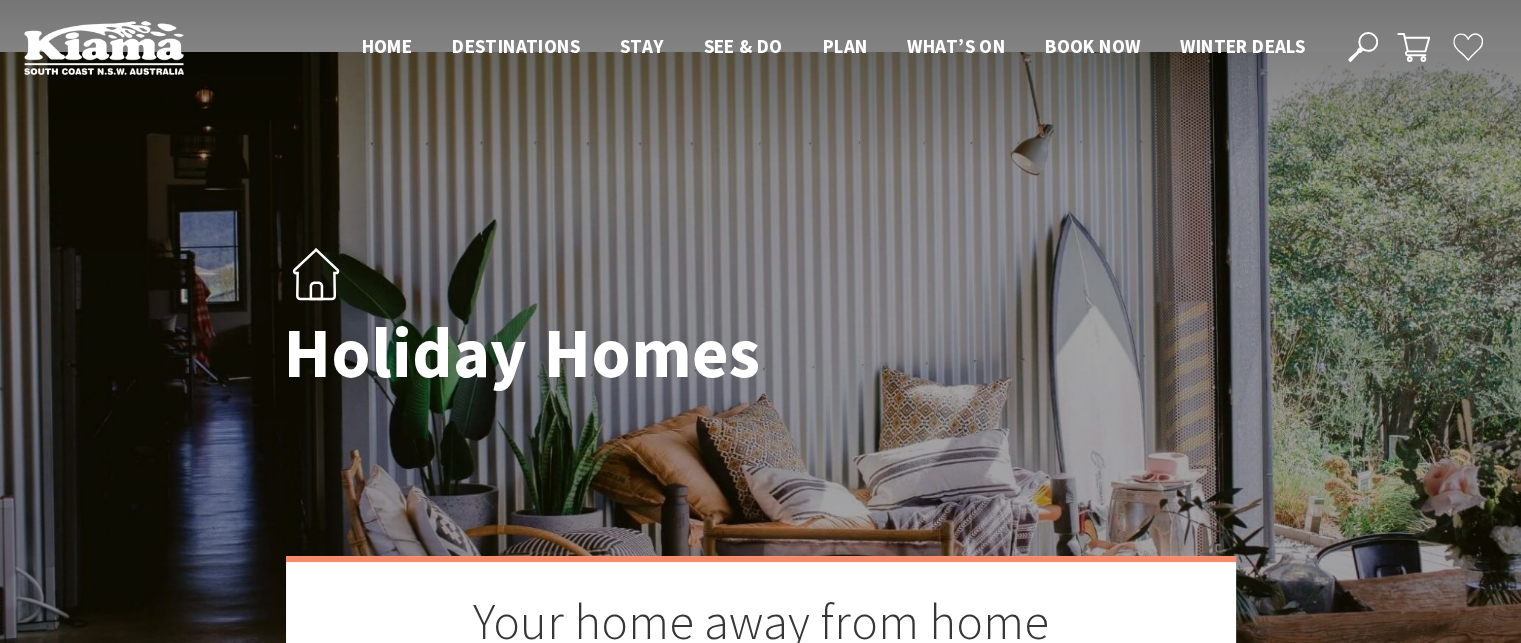 scroll, scrollTop: 0, scrollLeft: 0, axis: both 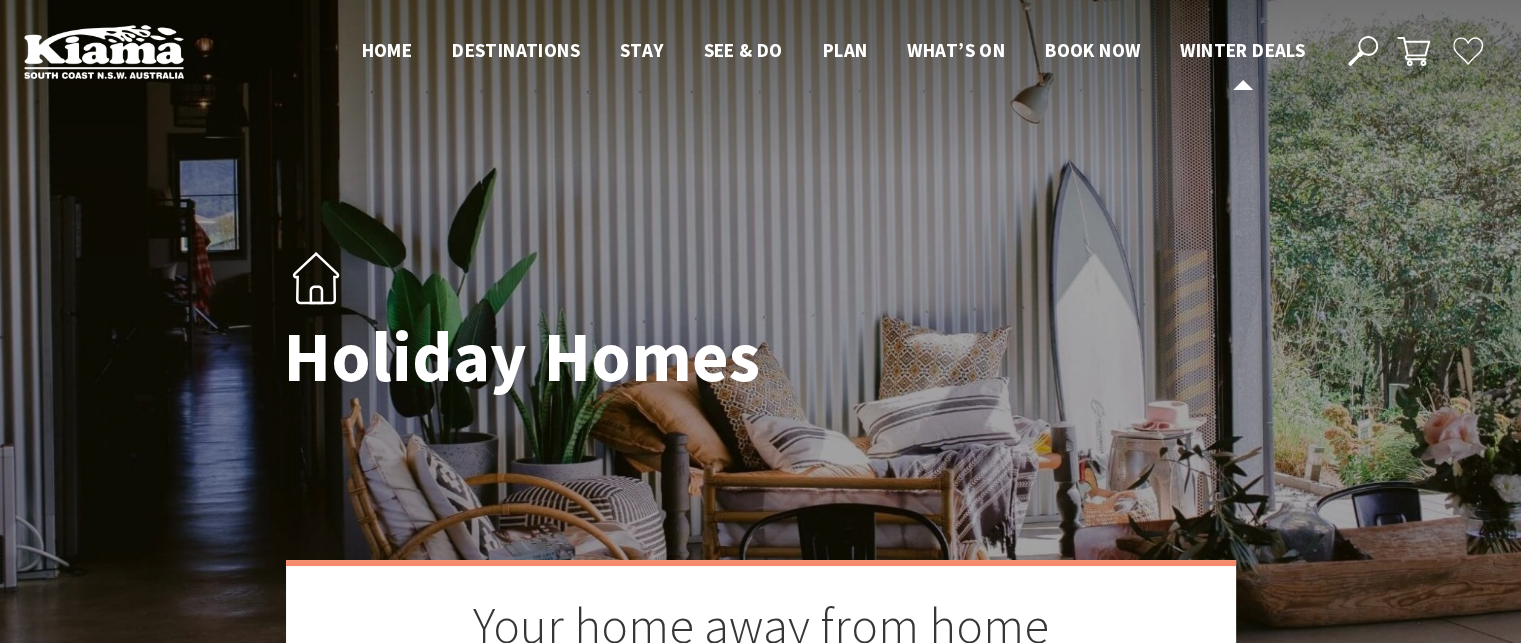 click on "Winter Deals" at bounding box center [1242, 50] 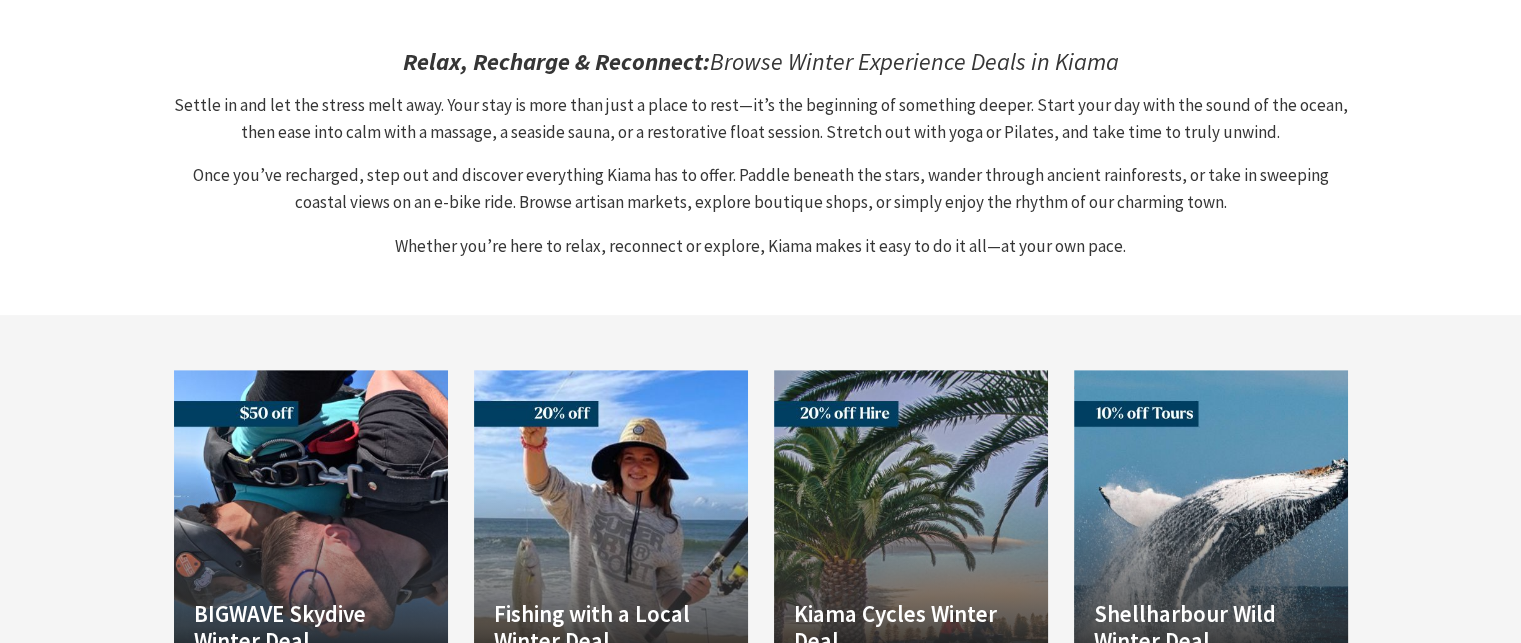 scroll, scrollTop: 1300, scrollLeft: 0, axis: vertical 